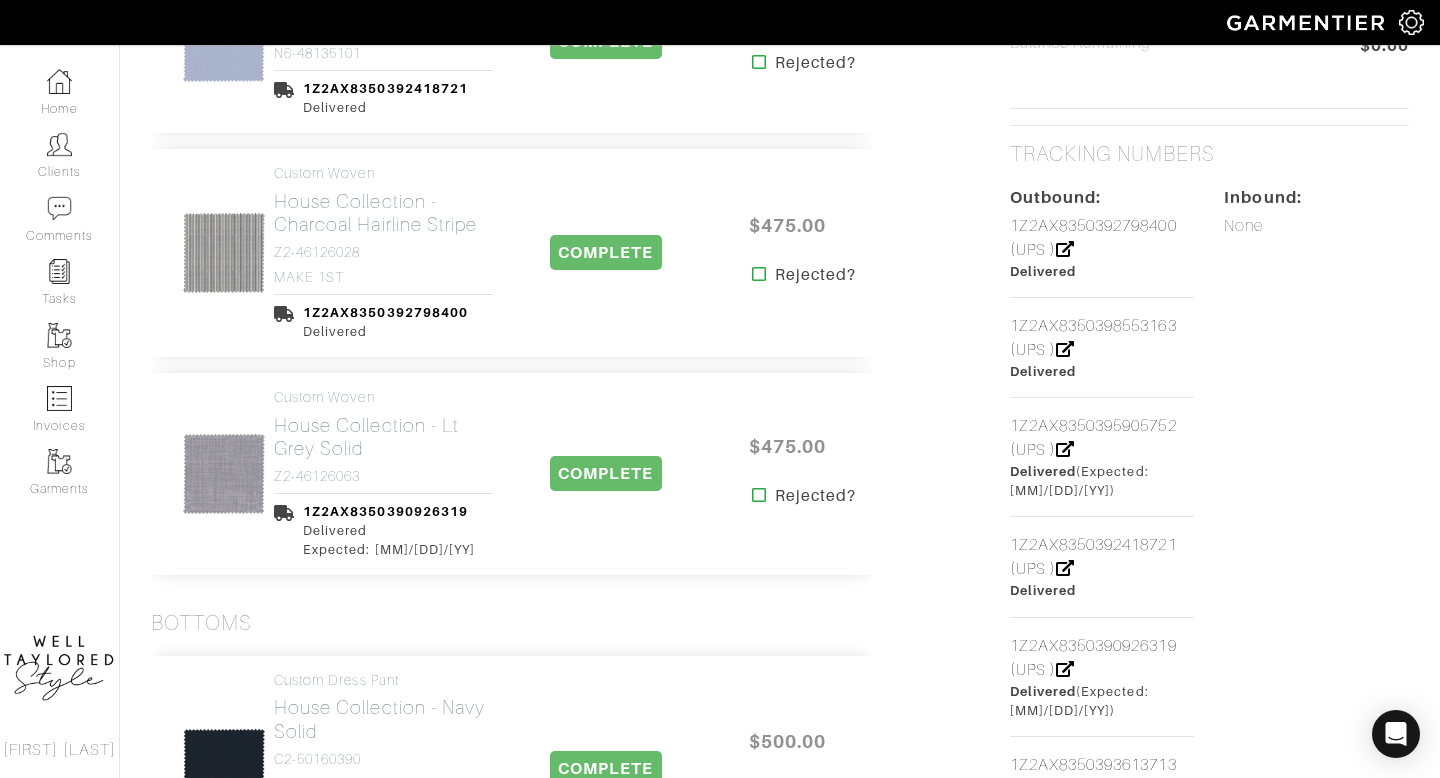 scroll, scrollTop: 790, scrollLeft: 0, axis: vertical 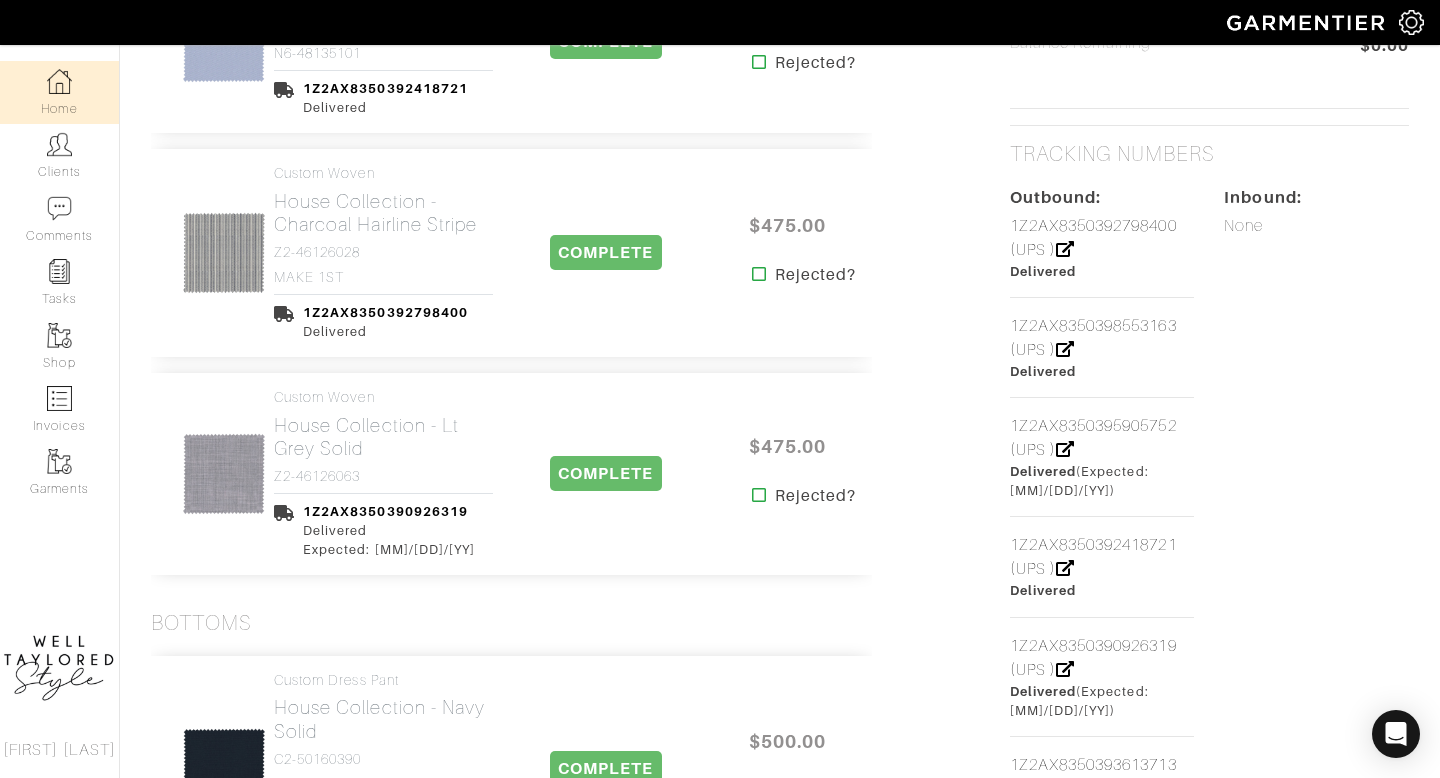 click at bounding box center (59, 81) 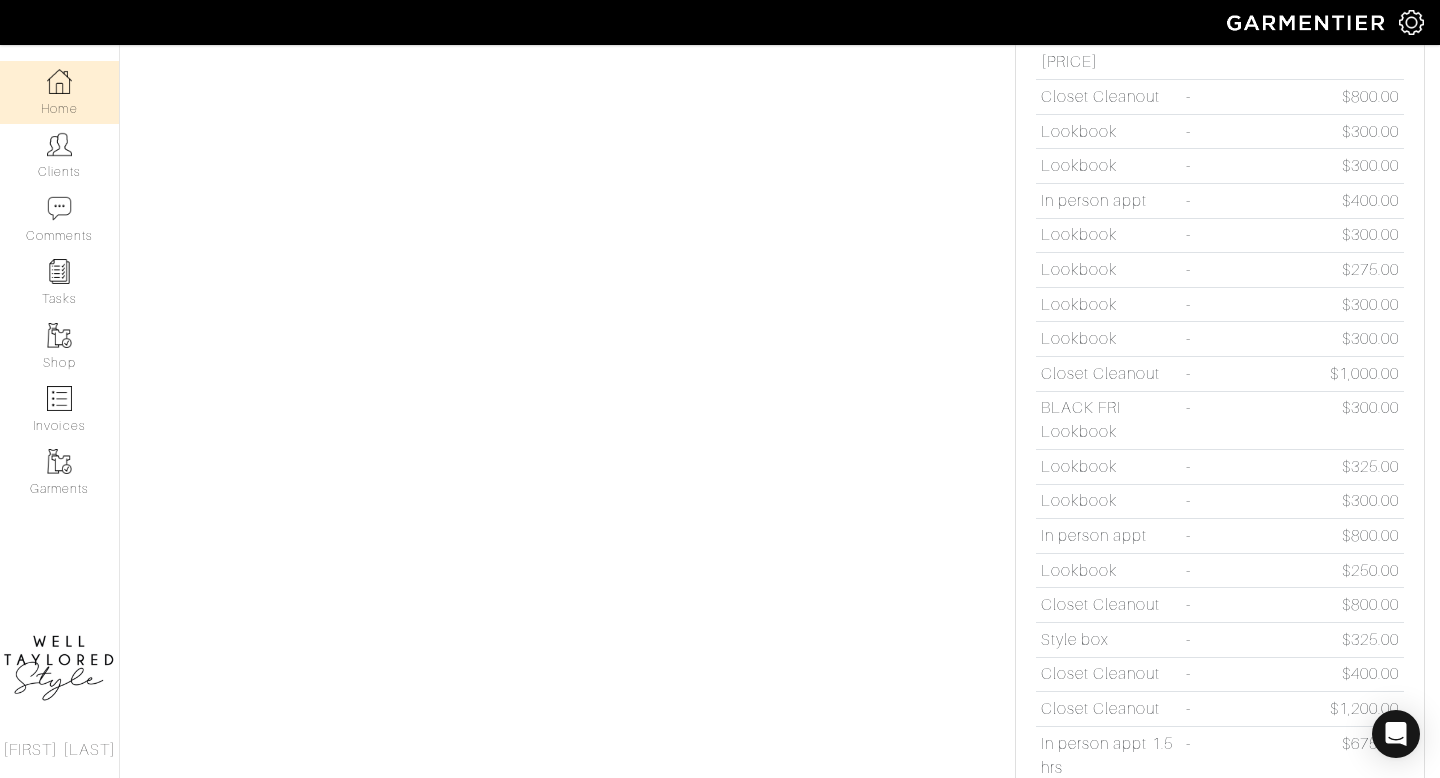 scroll, scrollTop: 0, scrollLeft: 0, axis: both 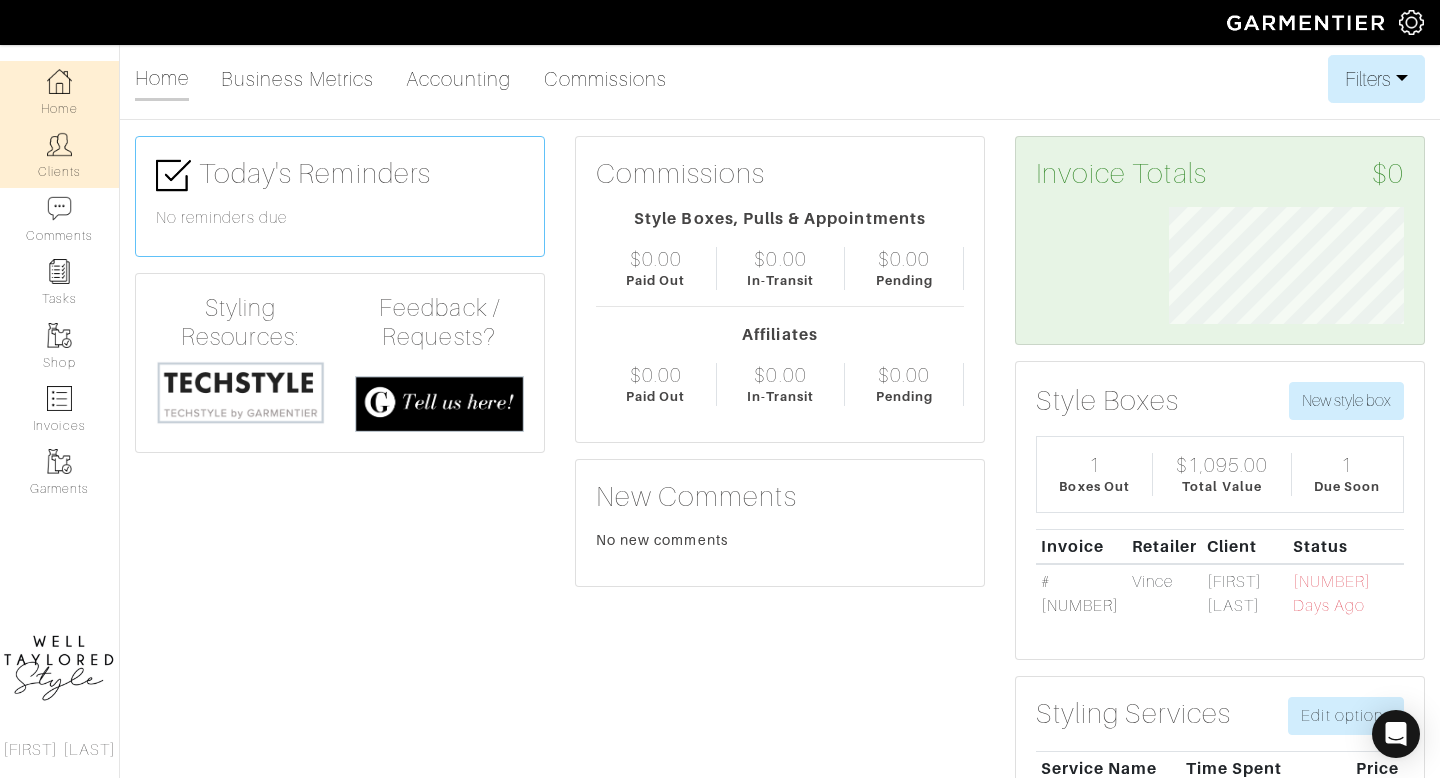 click on "Clients" at bounding box center (59, 155) 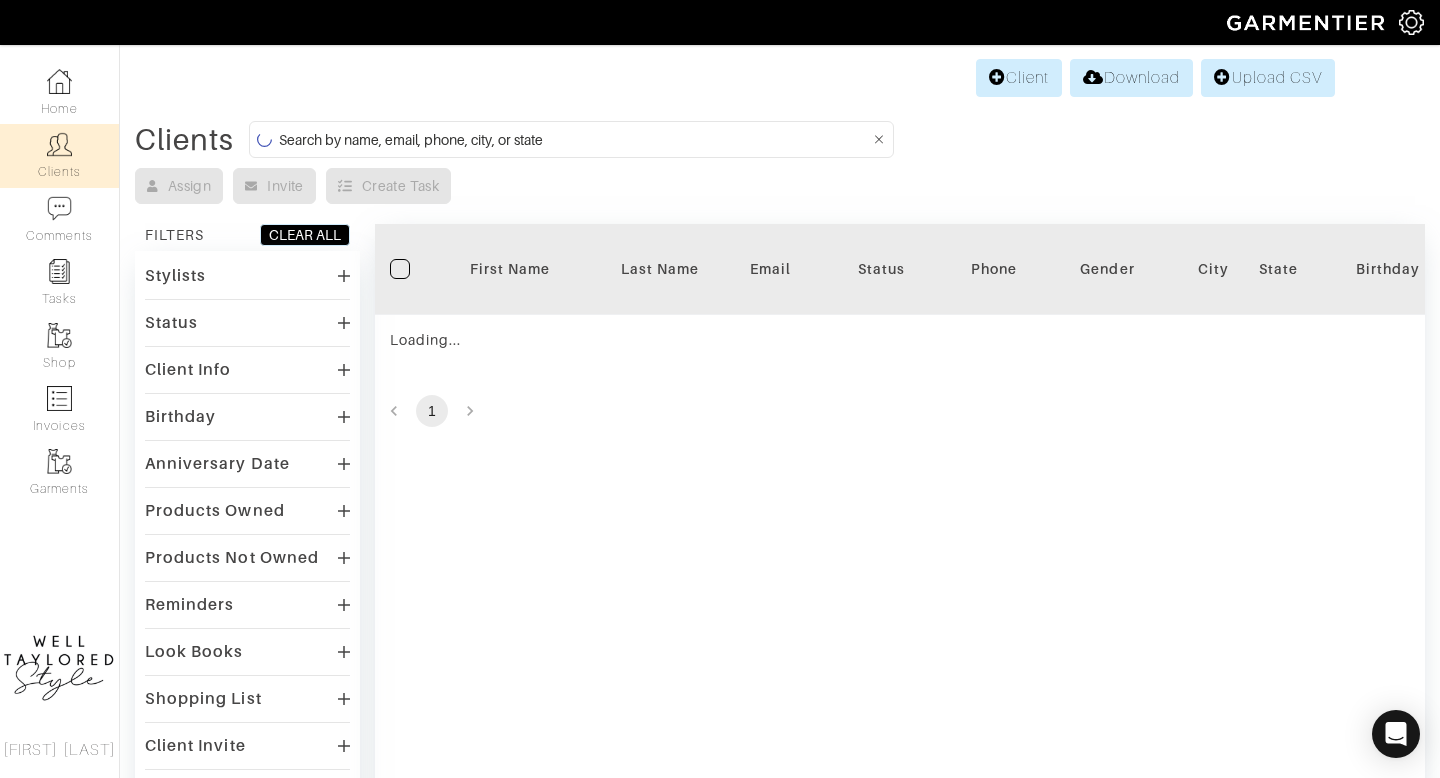 click at bounding box center (574, 139) 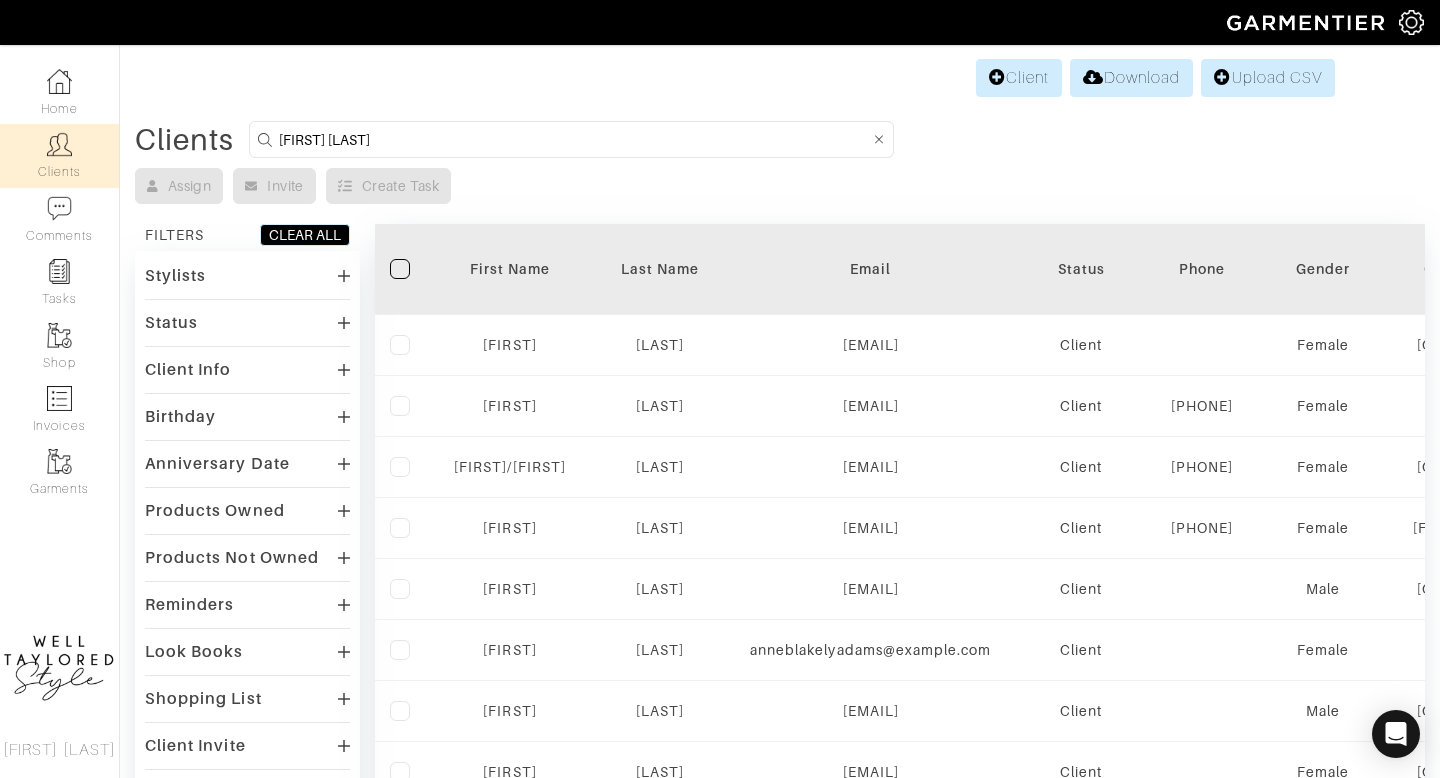 type on "[FIRST] [LAST]" 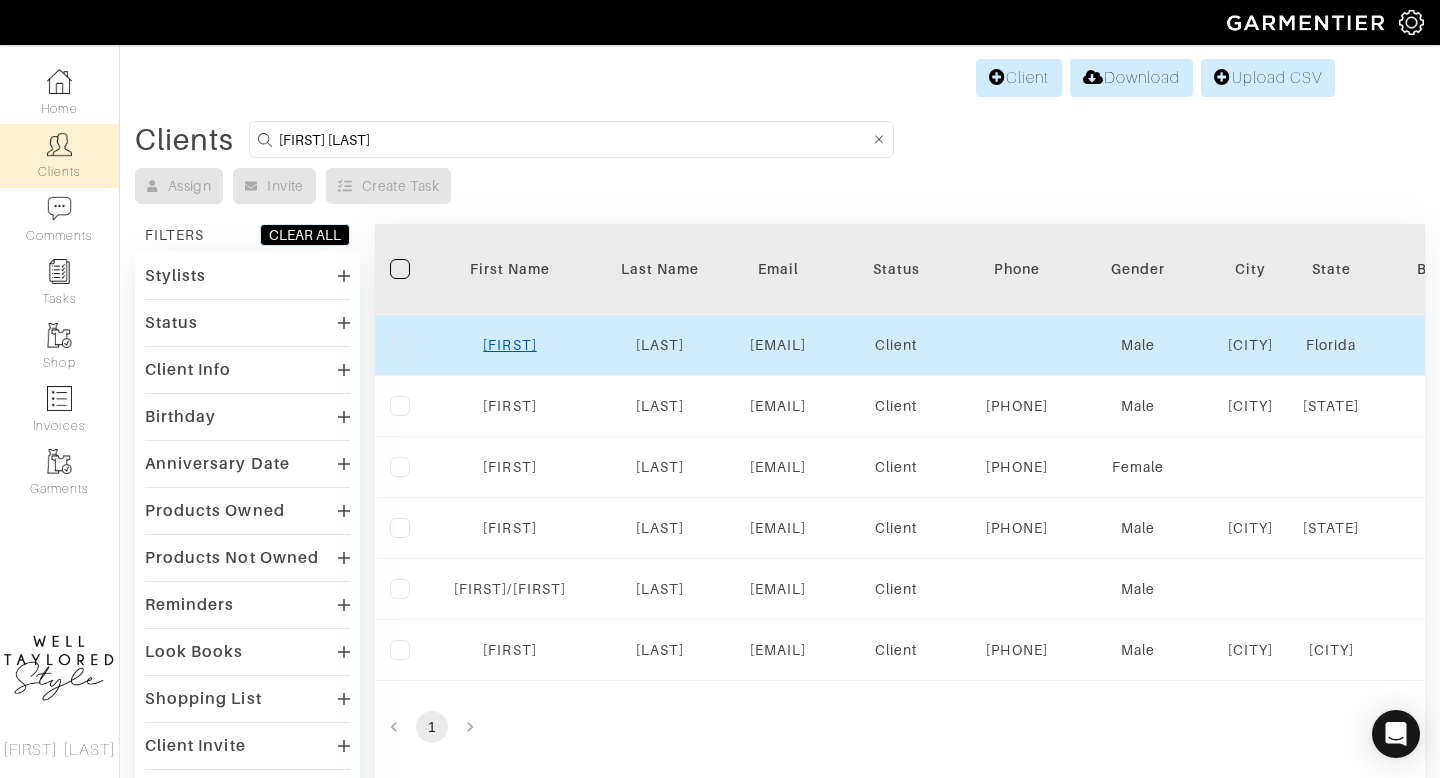 click on "[FIRST]" at bounding box center (509, 345) 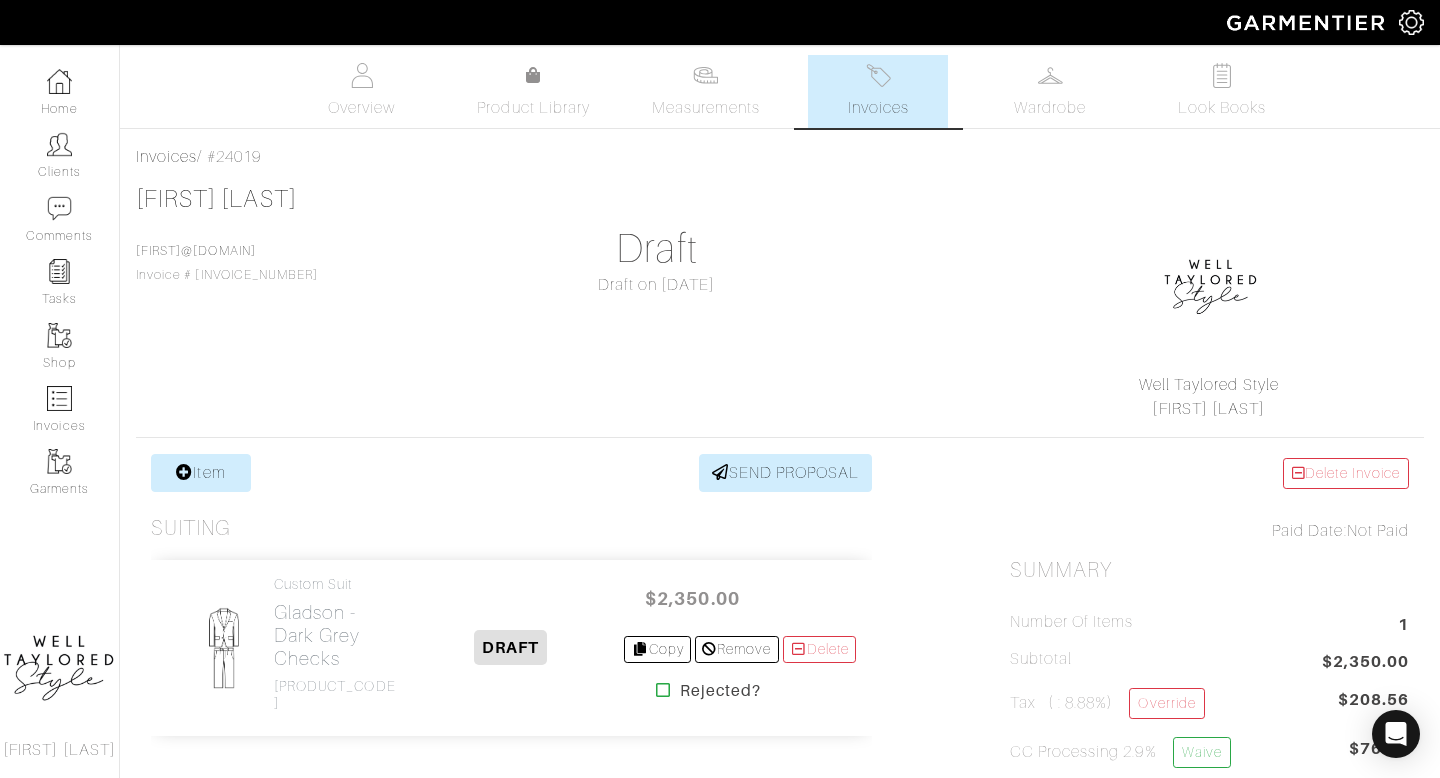 scroll, scrollTop: 0, scrollLeft: 0, axis: both 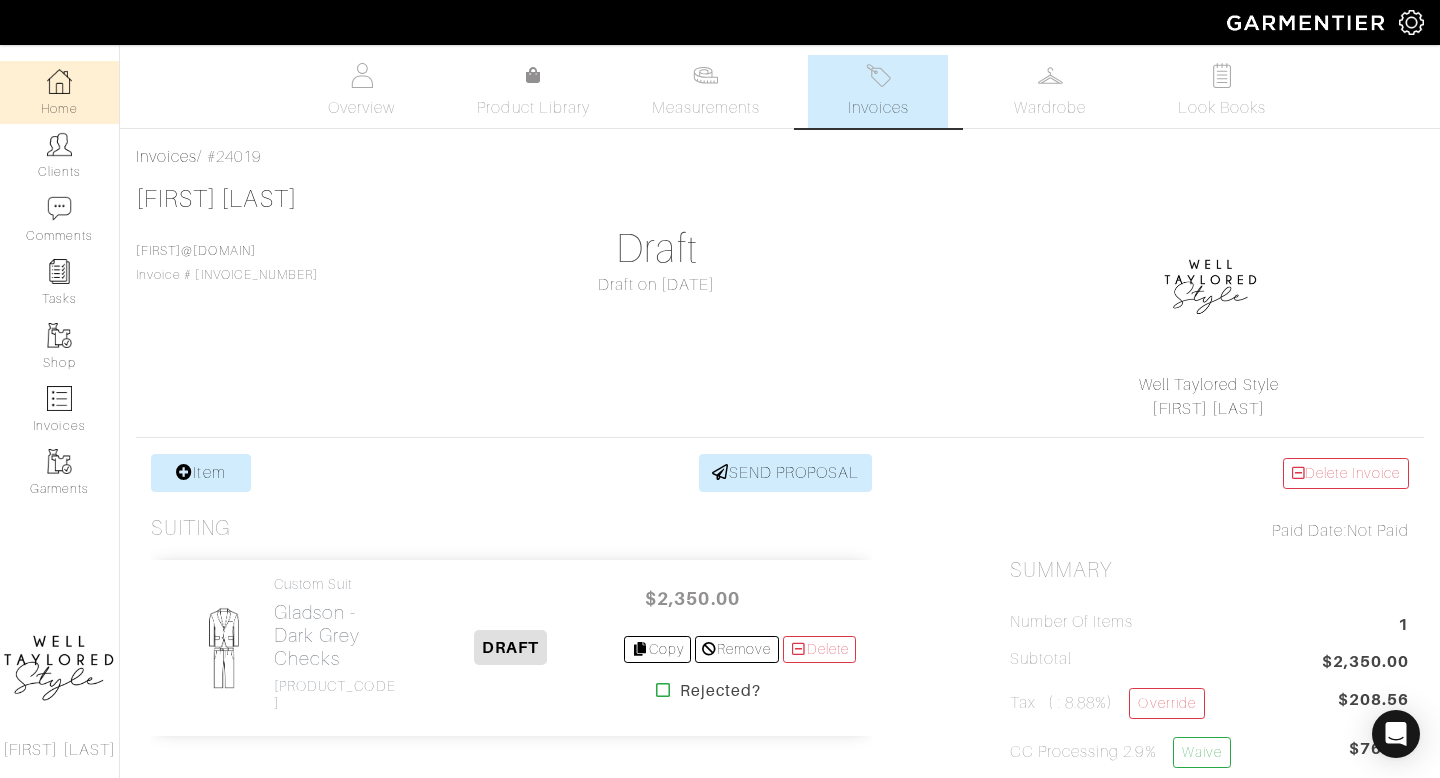 click on "Home" at bounding box center (59, 92) 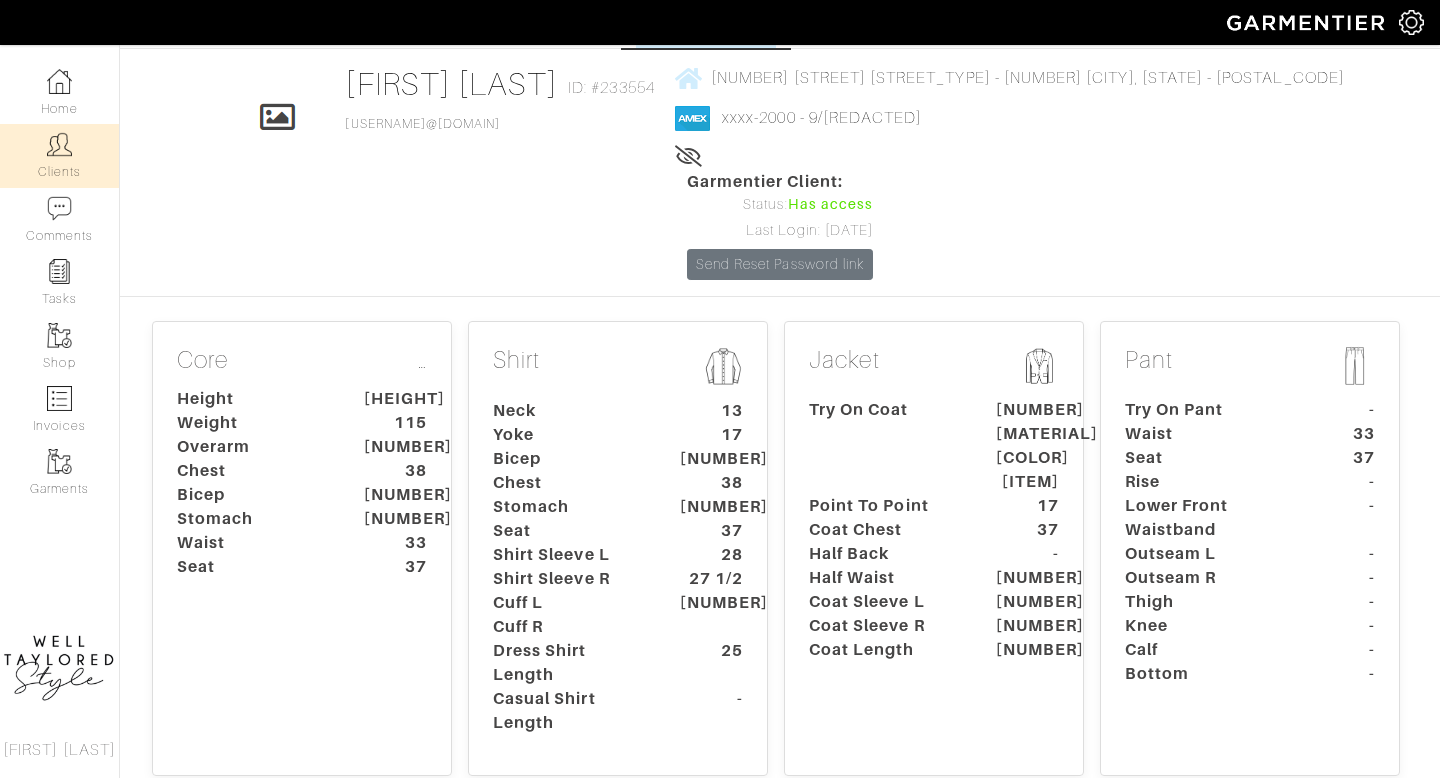 scroll, scrollTop: 80, scrollLeft: 0, axis: vertical 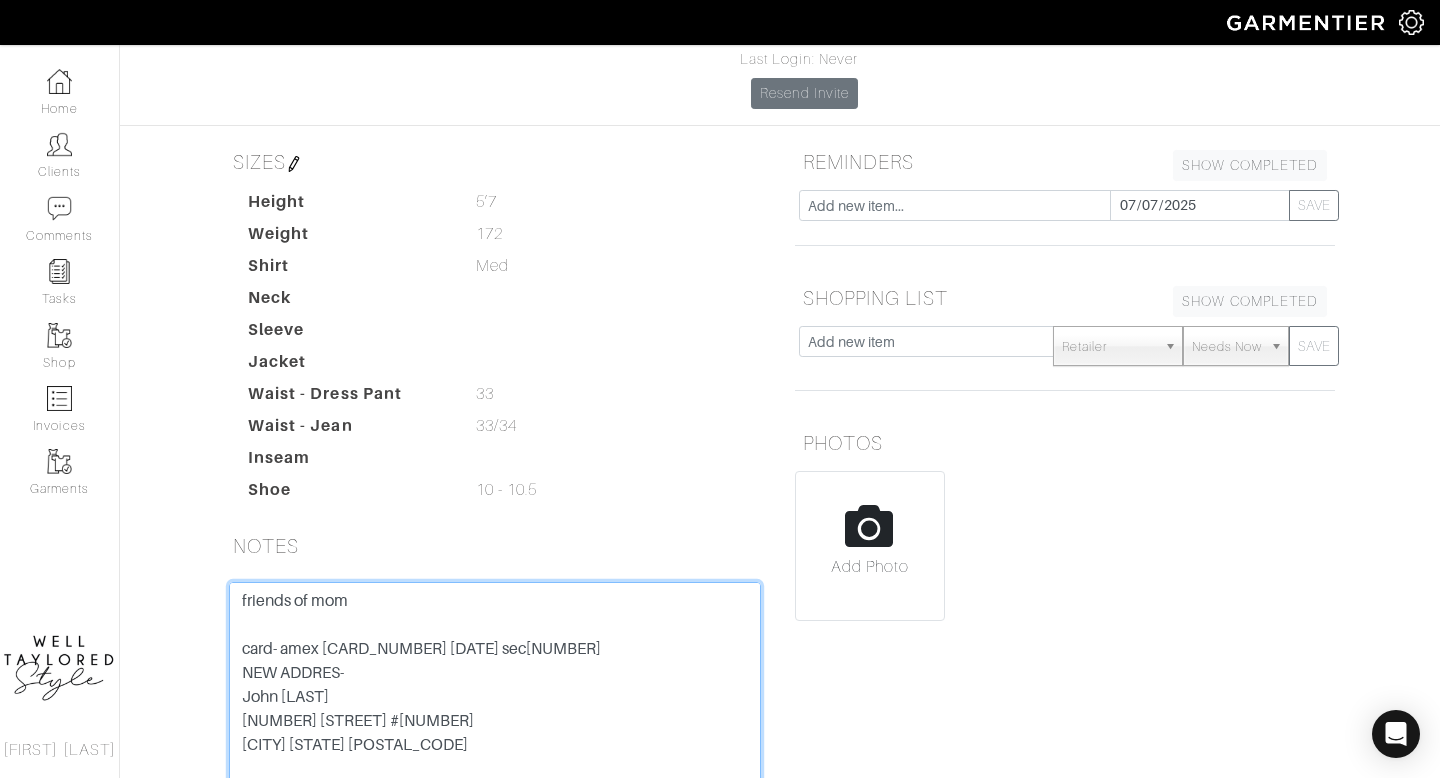 drag, startPoint x: 599, startPoint y: 536, endPoint x: 321, endPoint y: 539, distance: 278.01617 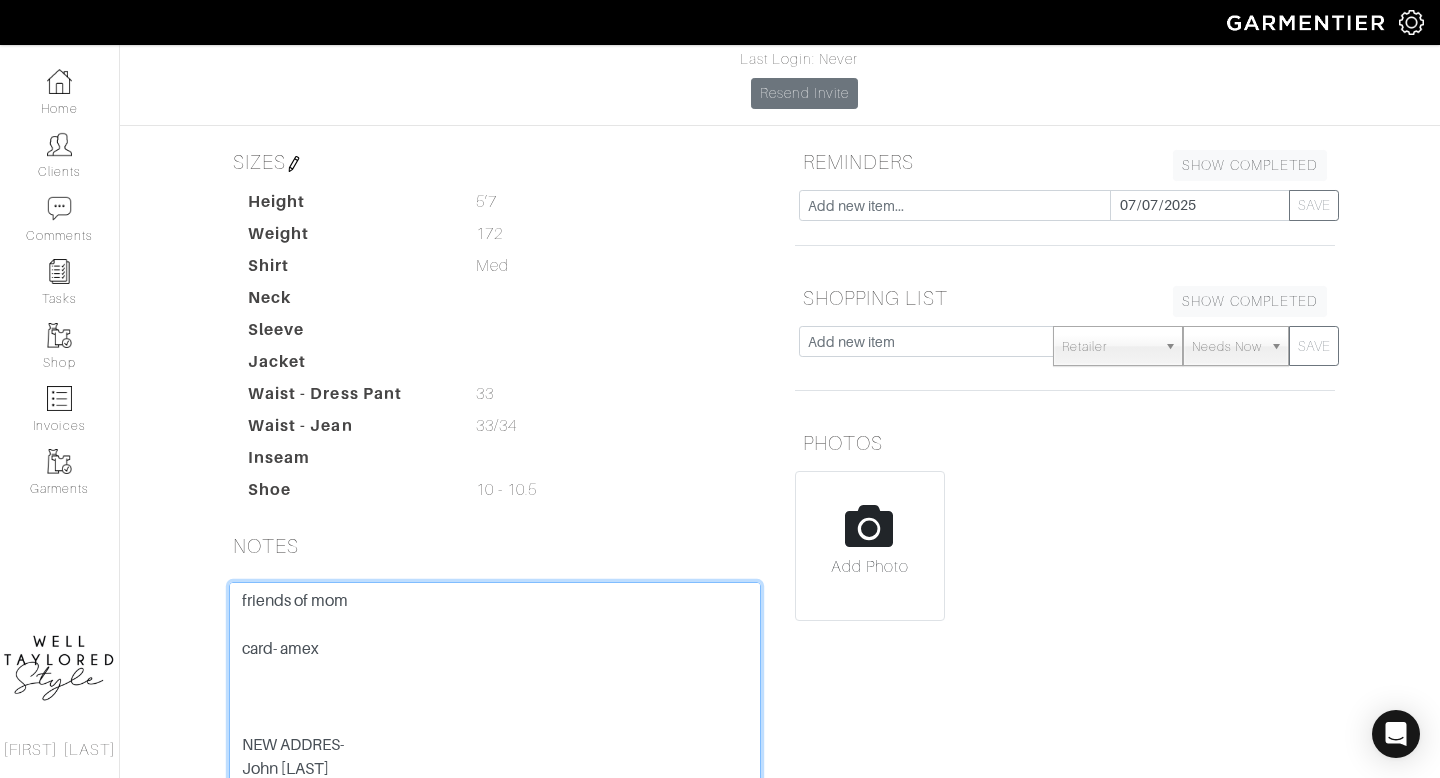 scroll, scrollTop: 0, scrollLeft: 0, axis: both 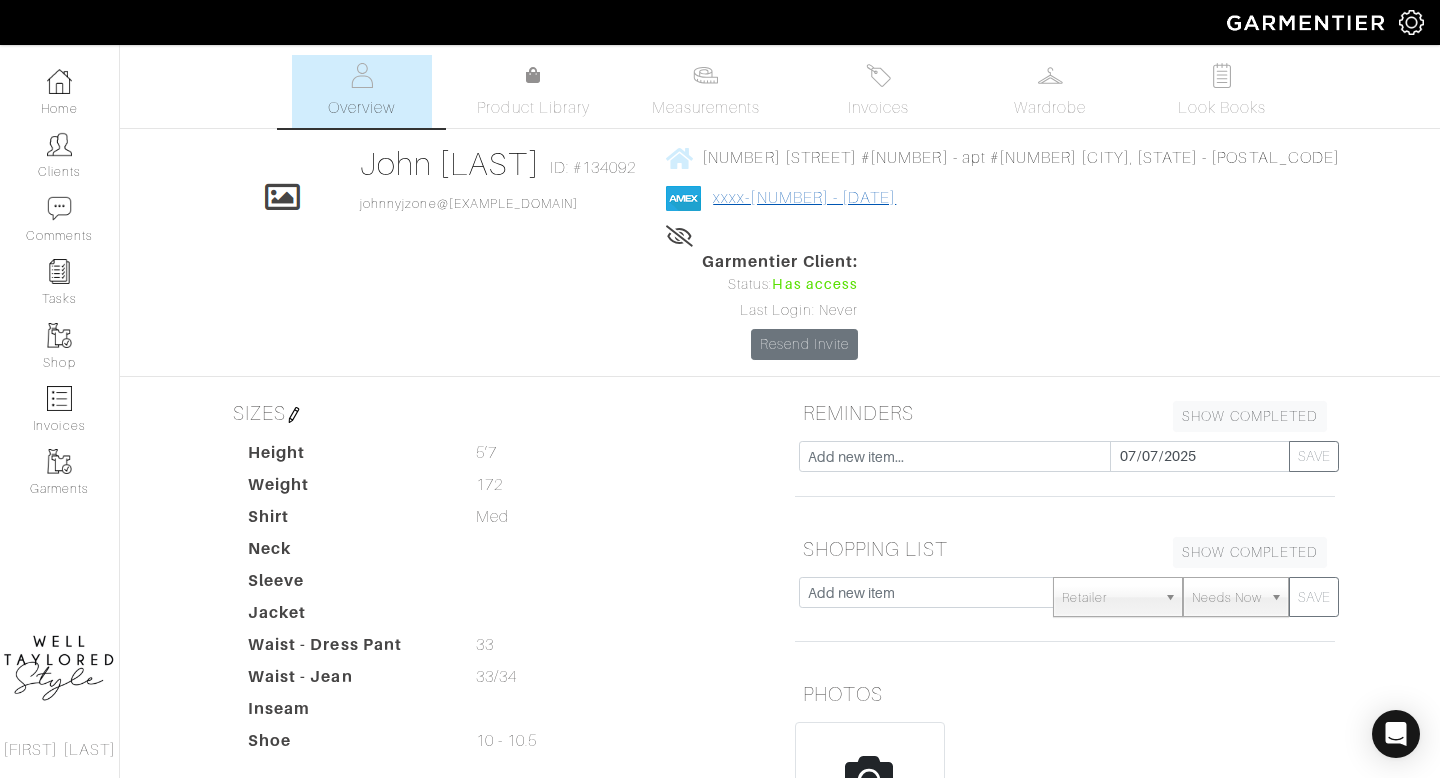 click on "xxxx-5008 -
3/2025" at bounding box center [804, 198] 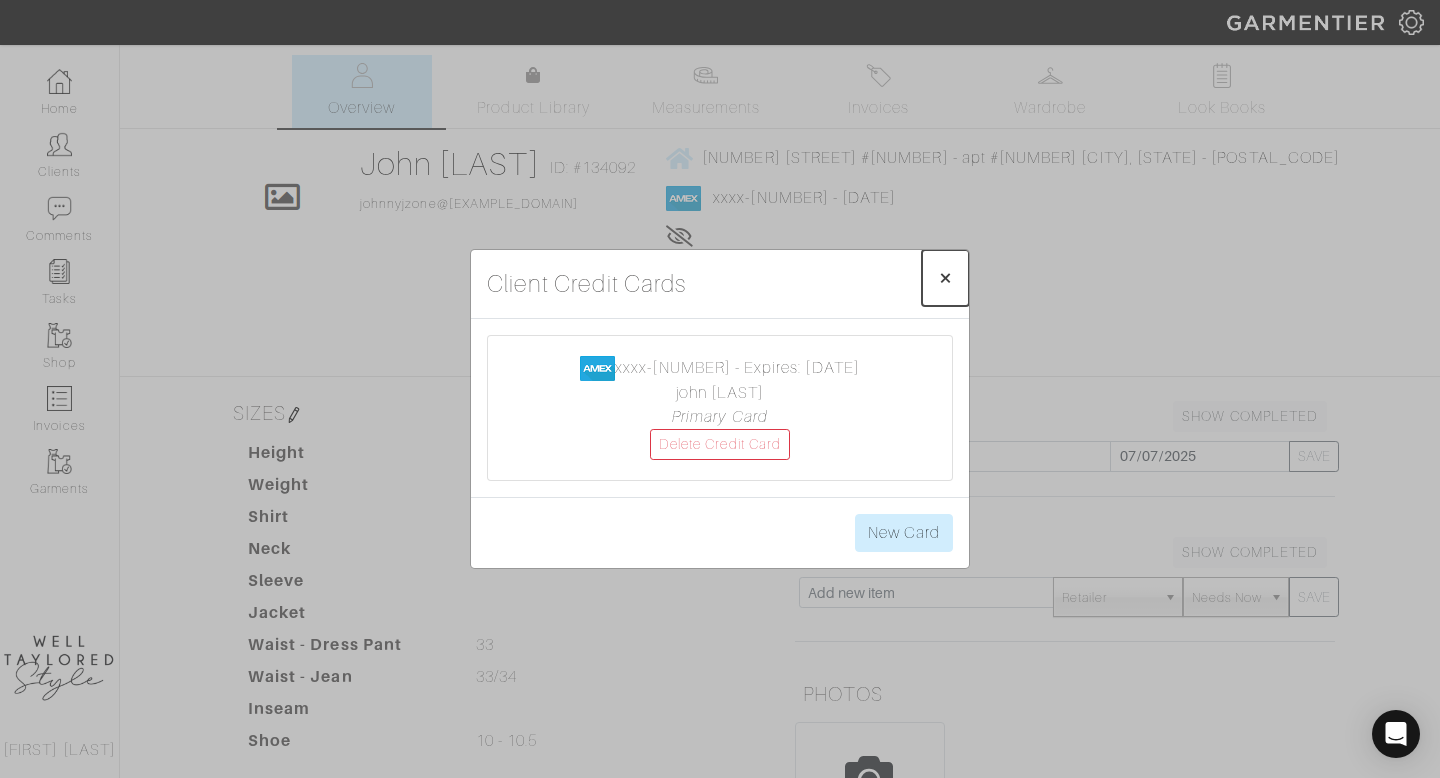 click on "× Close" at bounding box center [945, 278] 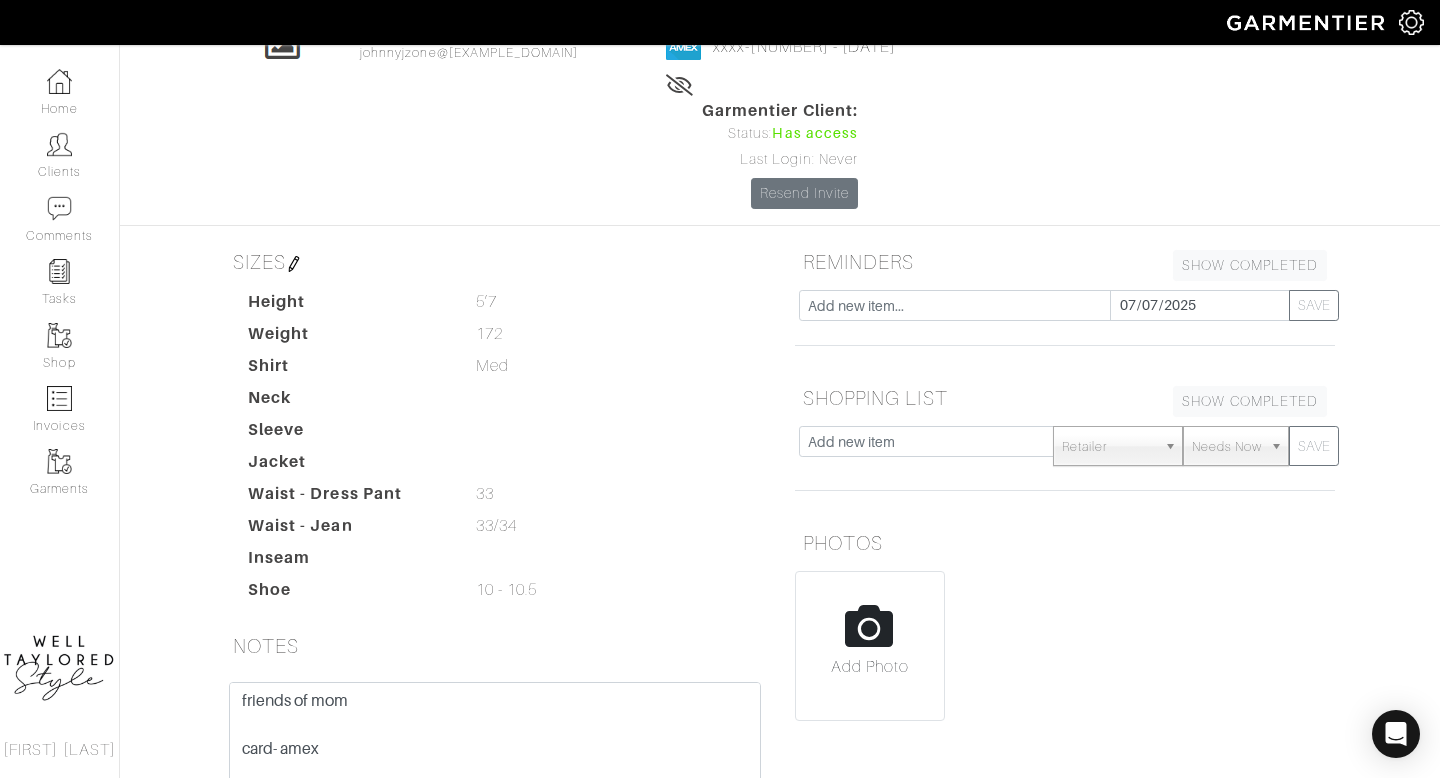 scroll, scrollTop: 152, scrollLeft: 0, axis: vertical 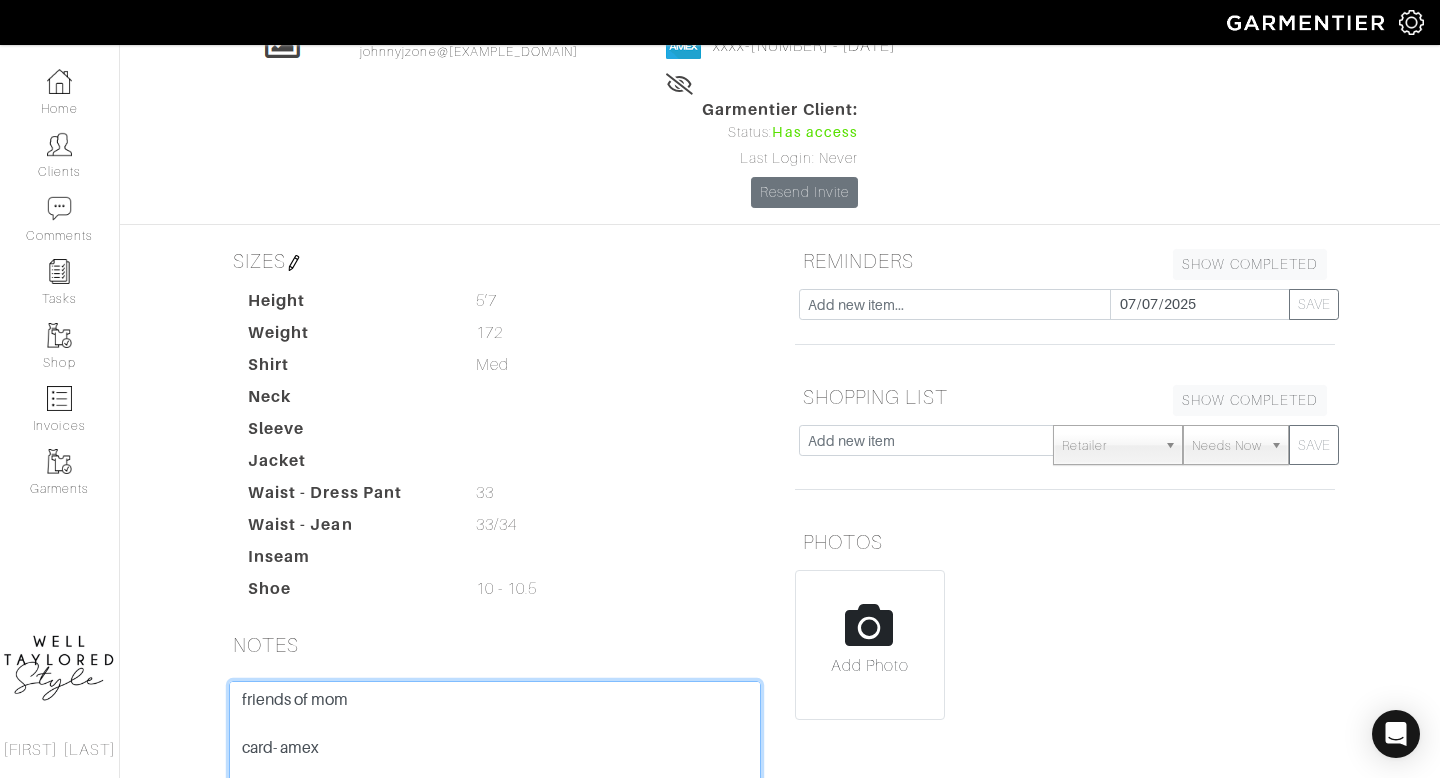 click on "friends of mom
card- amex 3728 416435 05008 3/25 sec9508
NEW ADDRES-
John Malzone
656 NE 1st Street #110
Delray Beach Florida 33483
Basic long sleeve button downs
Linens
Summer pant
Jeans - white jeans
Jeans!!
Driving moc
Nicer slip on sneaker
Dressier polo
5’7
172
Med- large
33/34
10 - 10.5
5k budget
3 greenview circle 11743 Huntington" at bounding box center (495, 808) 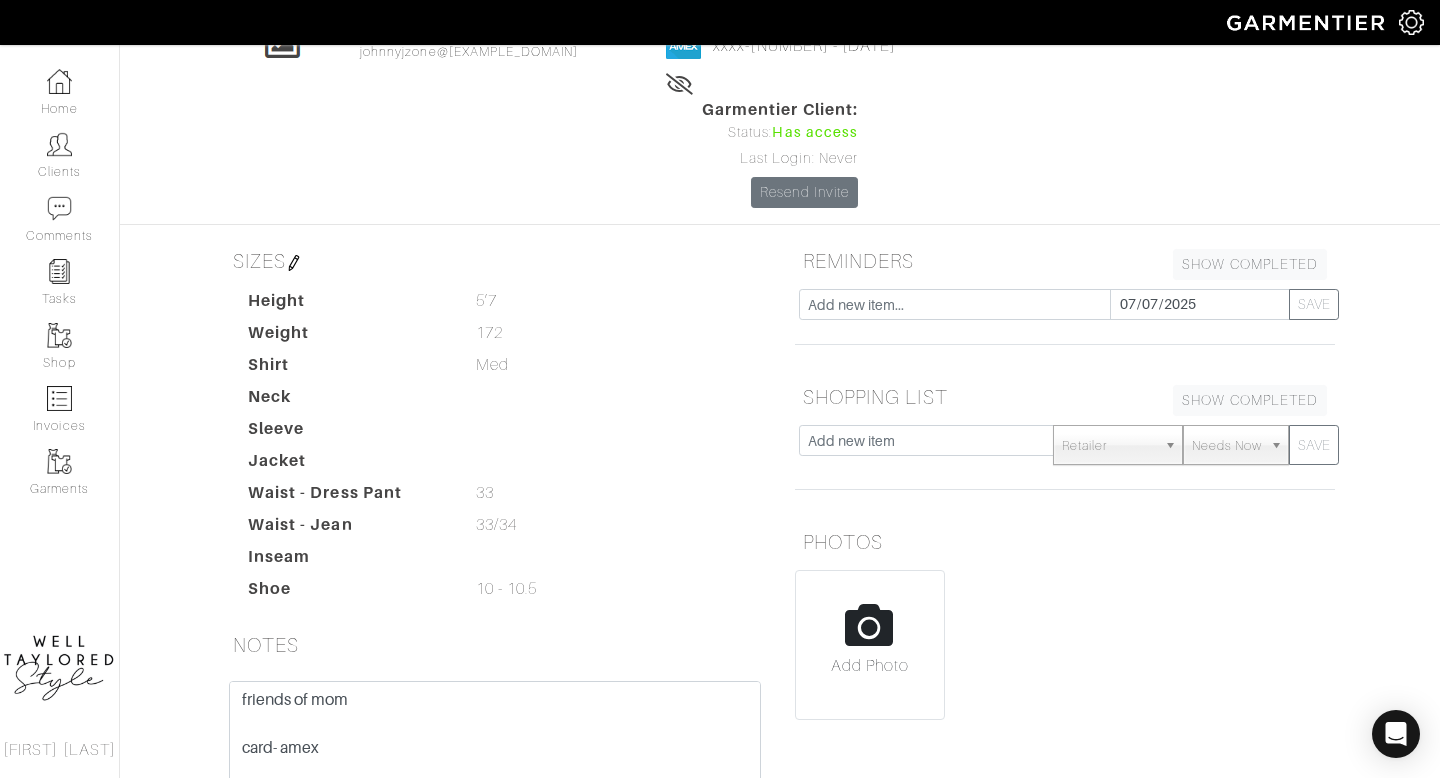 click at bounding box center [294, 263] 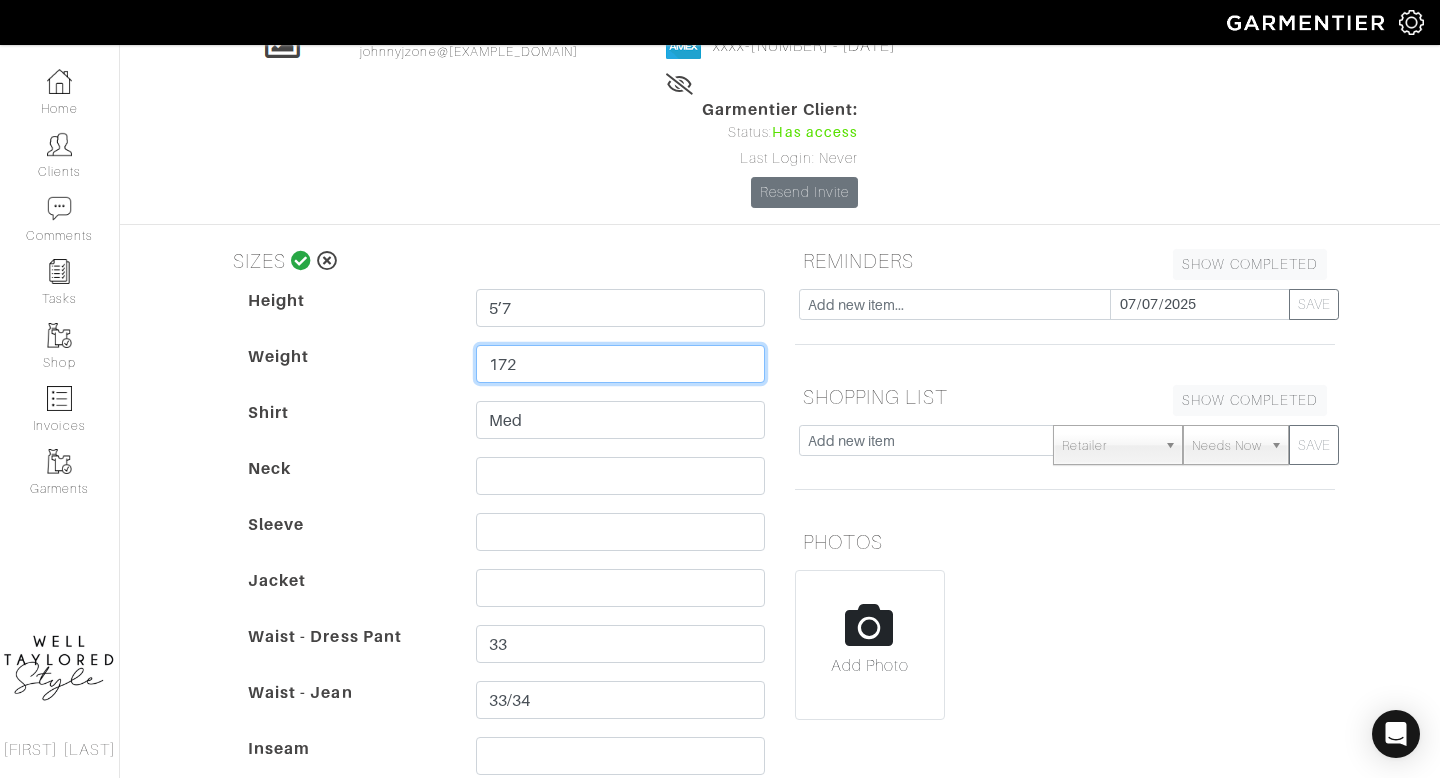 click on "172" at bounding box center (620, 364) 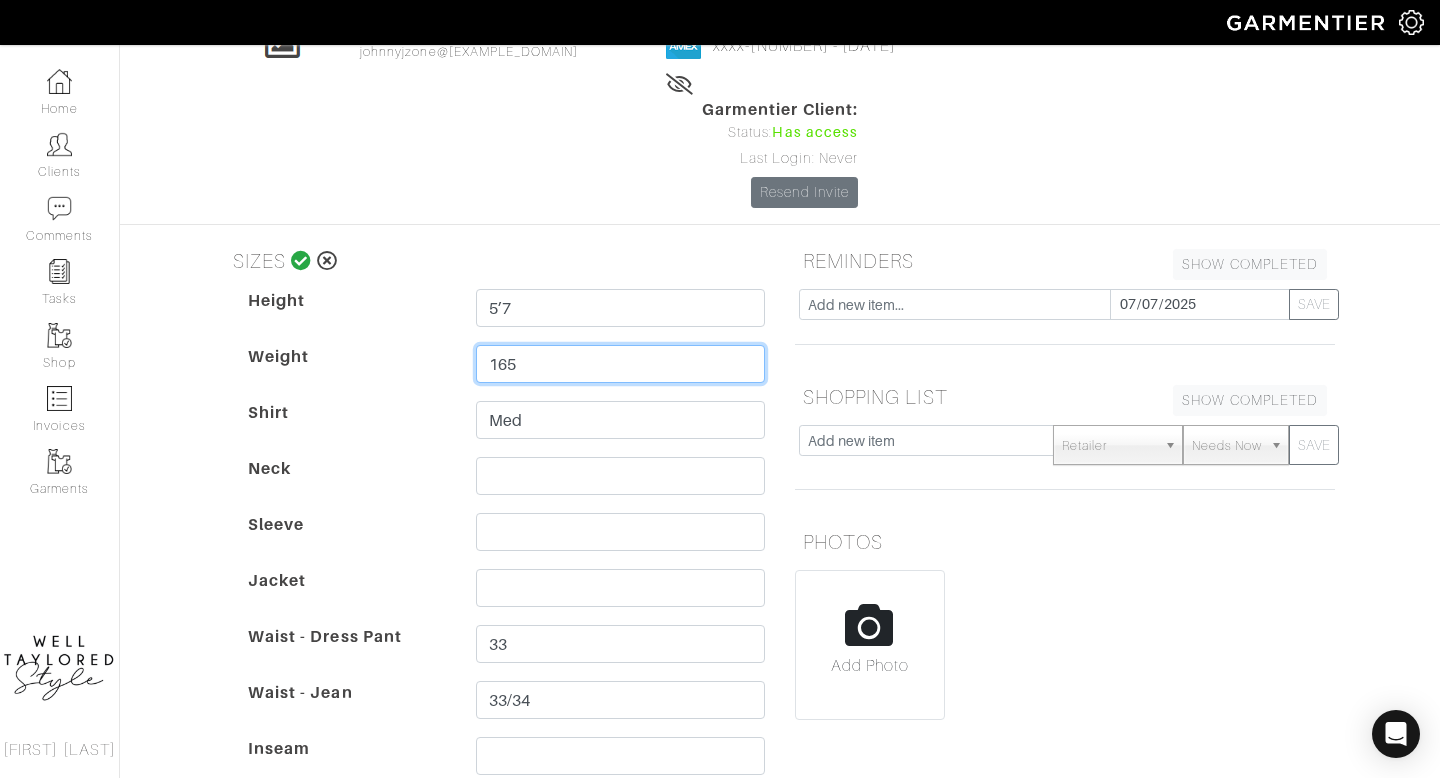 type on "165" 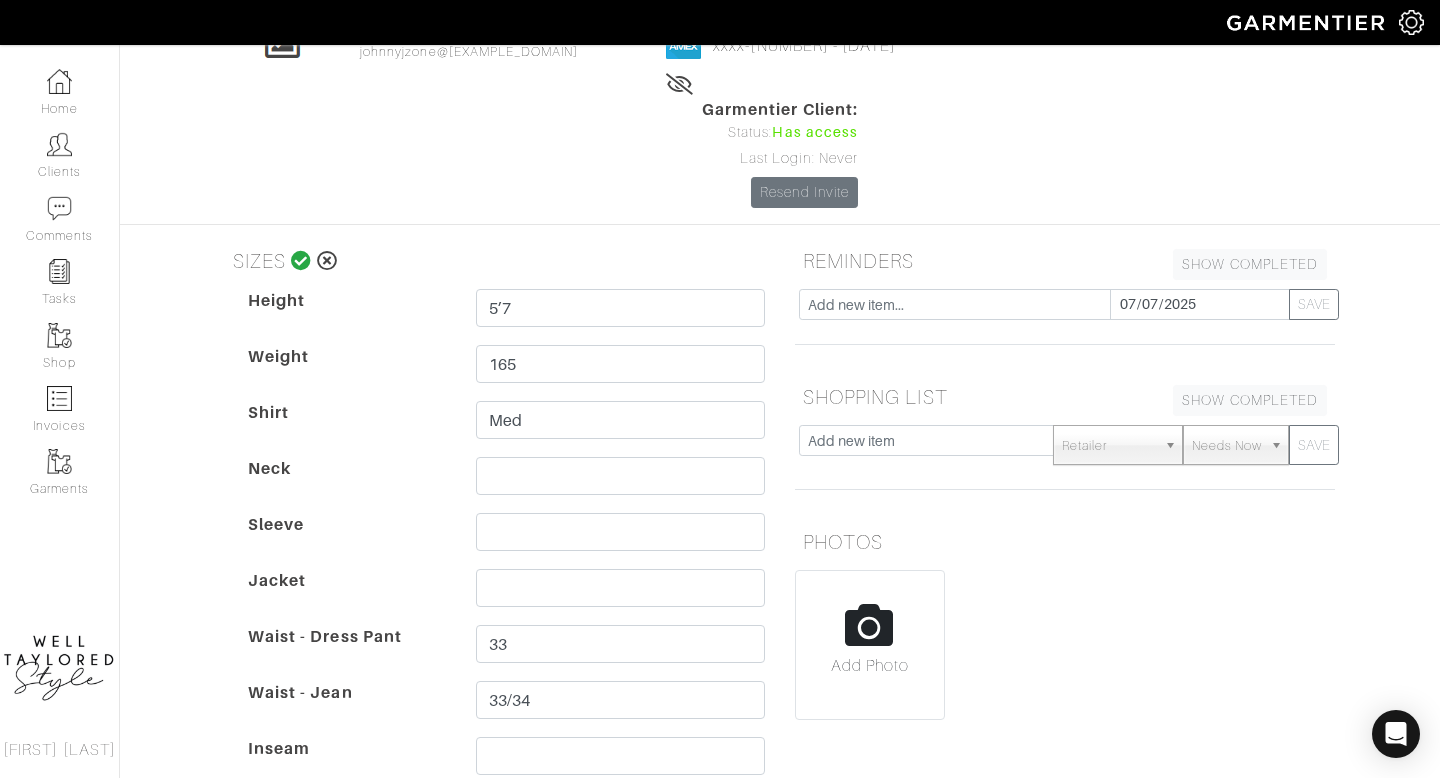 click on "Height" at bounding box center [347, 317] 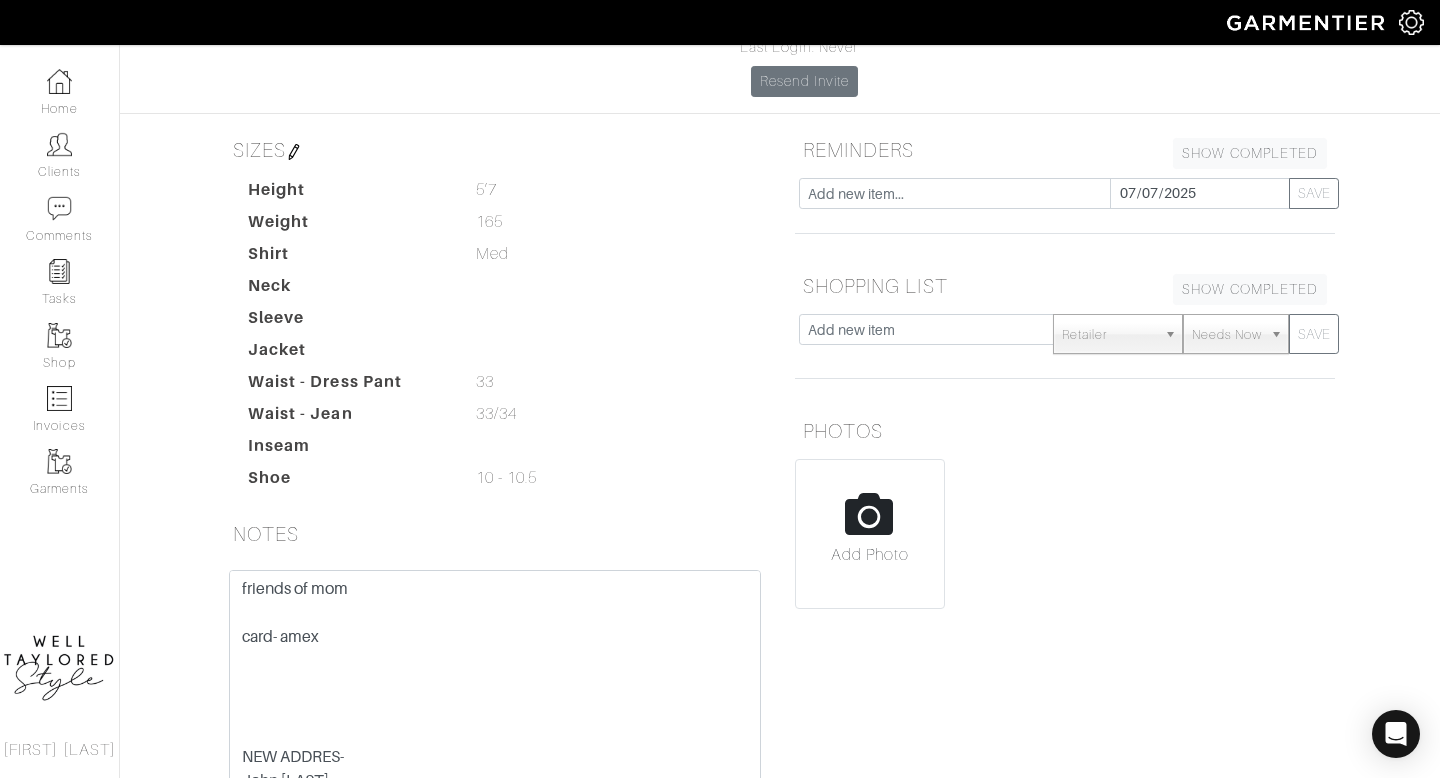 scroll, scrollTop: 282, scrollLeft: 0, axis: vertical 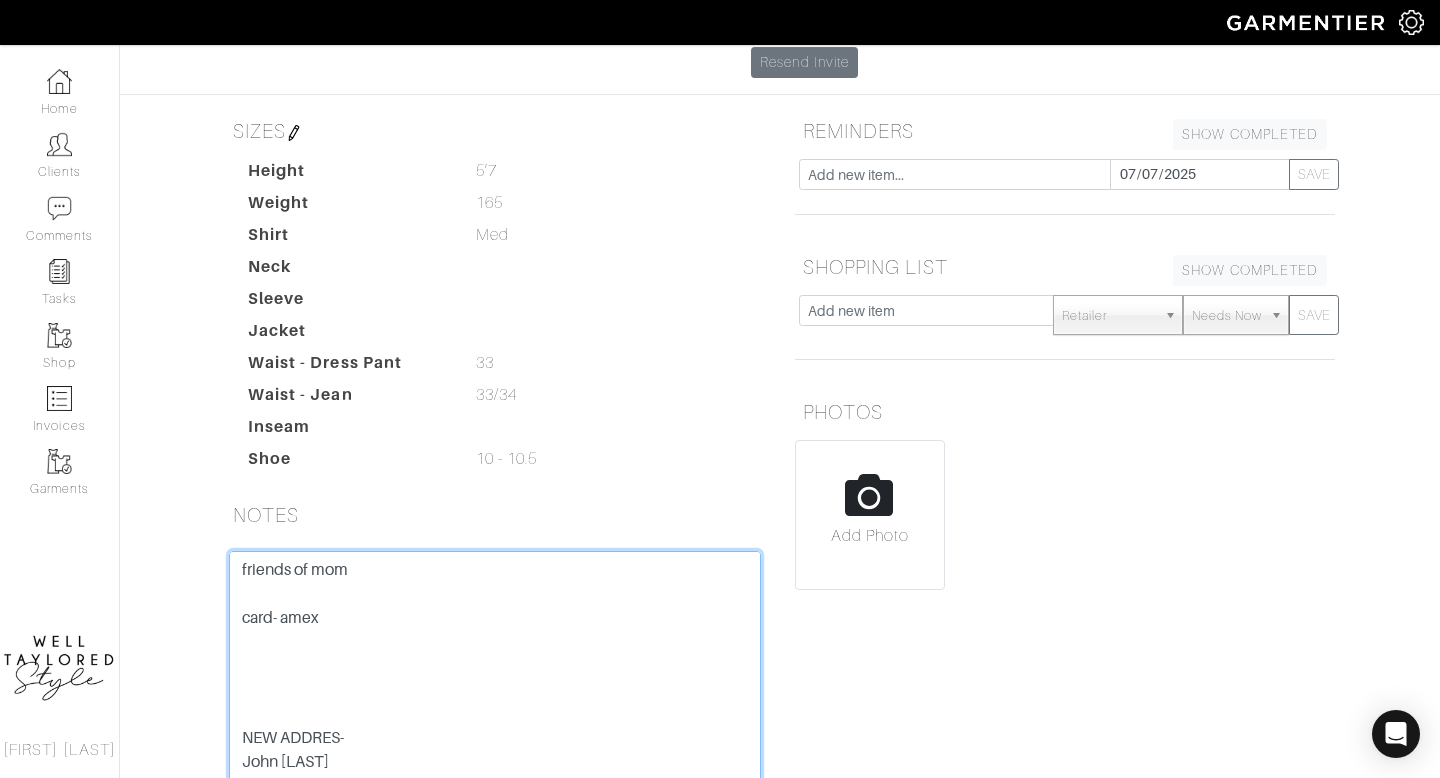 click on "friends of mom
card- amex 3728 416435 05008 3/25 sec9508
NEW ADDRES-
John Malzone
656 NE 1st Street #110
Delray Beach Florida 33483
Basic long sleeve button downs
Linens
Summer pant
Jeans - white jeans
Jeans!!
Driving moc
Nicer slip on sneaker
Dressier polo
5’7
172
Med- large
33/34
10 - 10.5
5k budget
3 greenview circle 11743 Huntington" at bounding box center [495, 678] 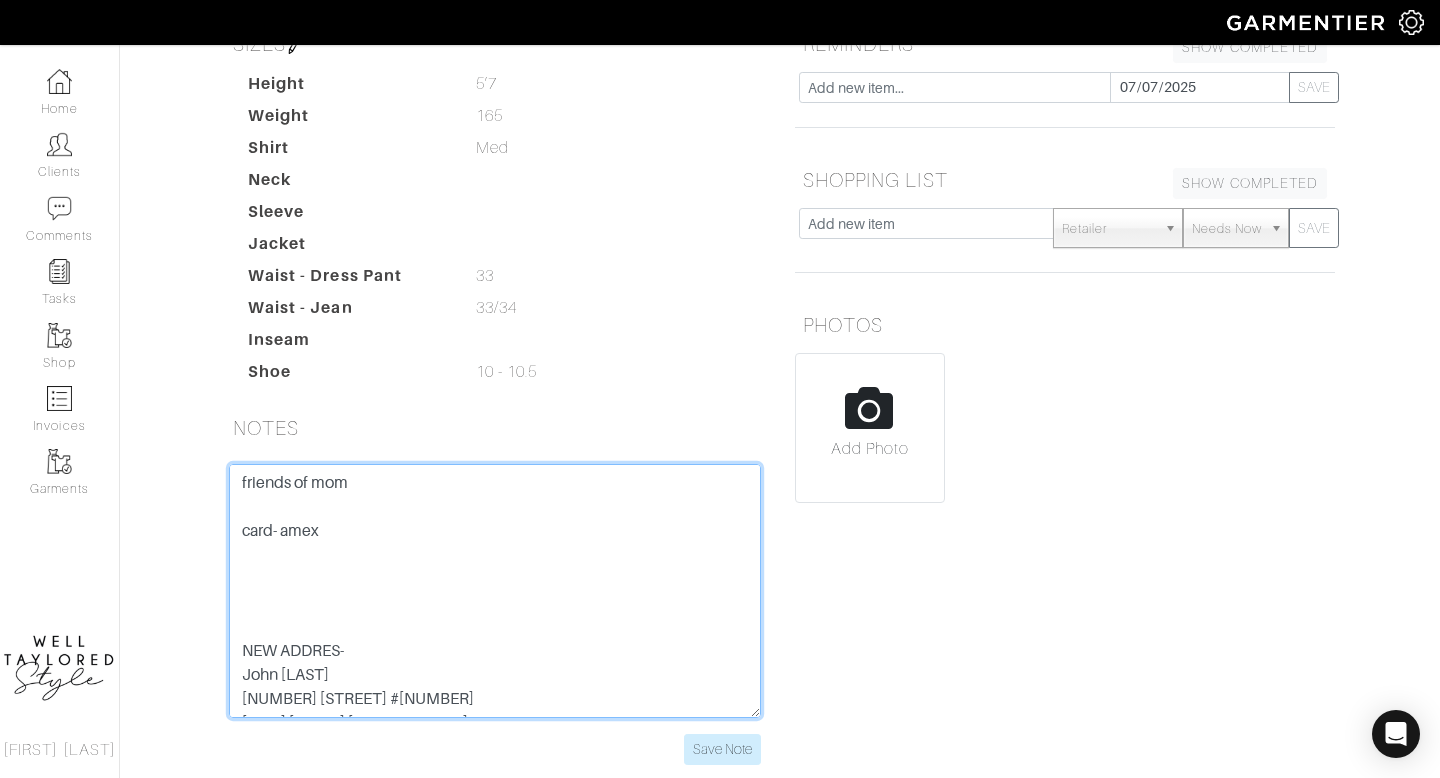 scroll, scrollTop: 371, scrollLeft: 0, axis: vertical 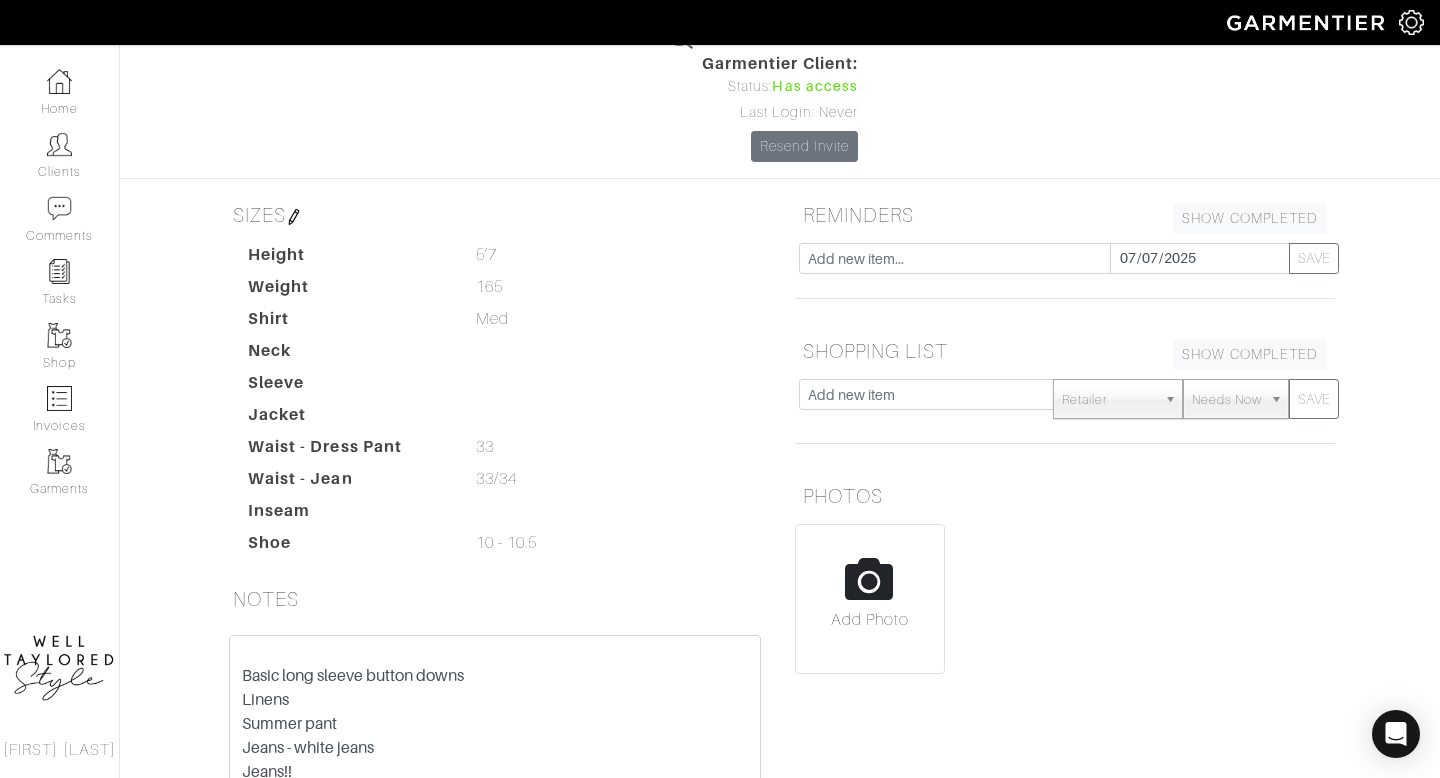 click at bounding box center (294, 217) 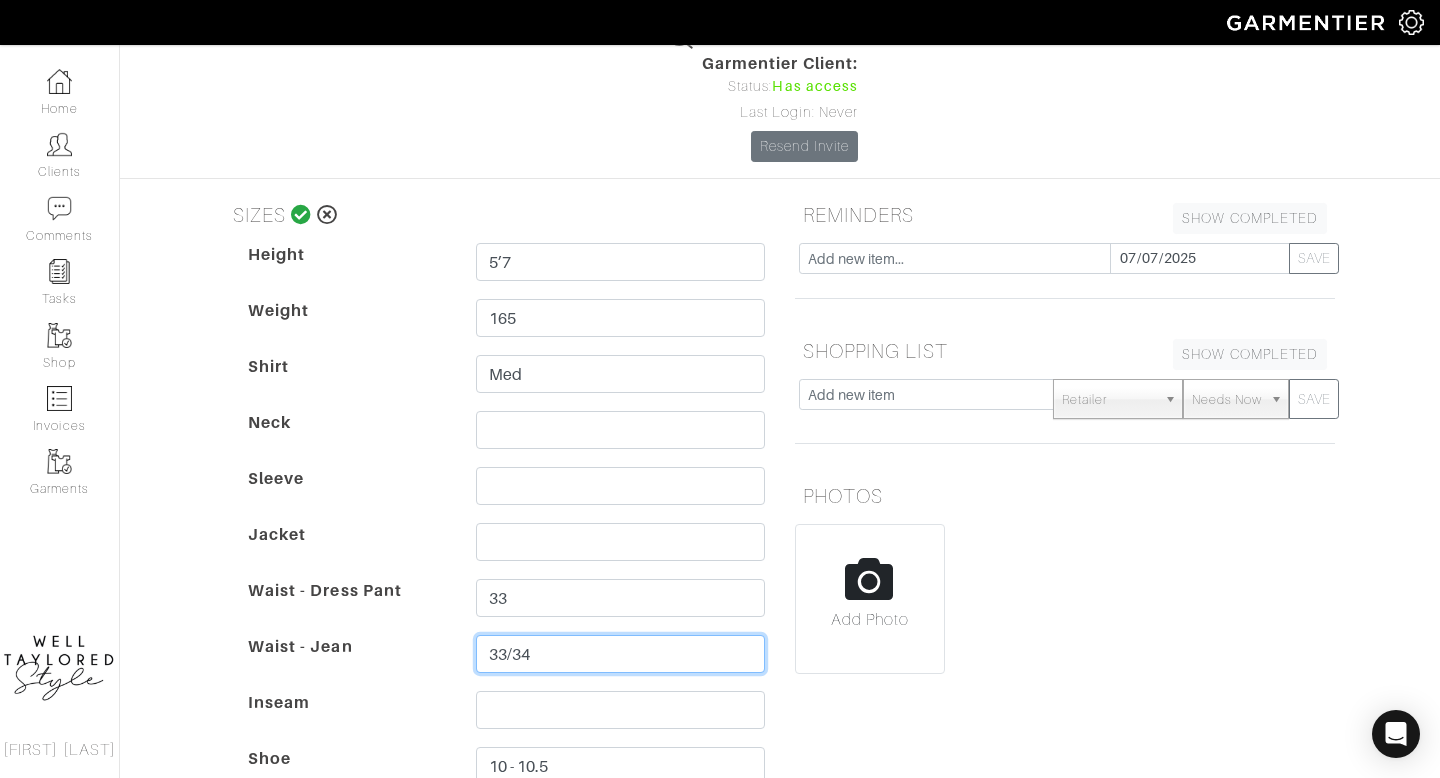 click on "33/34" at bounding box center [620, 654] 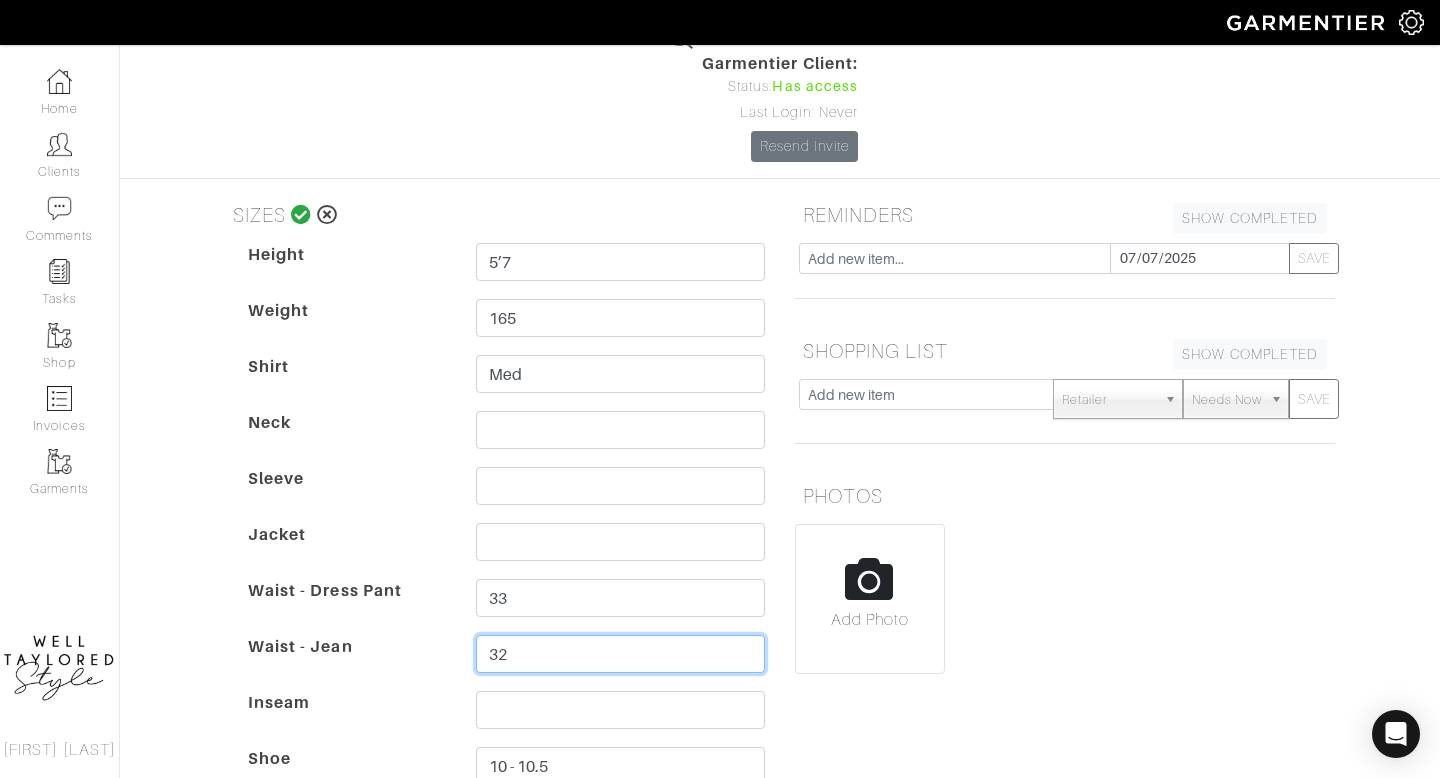 type on "32" 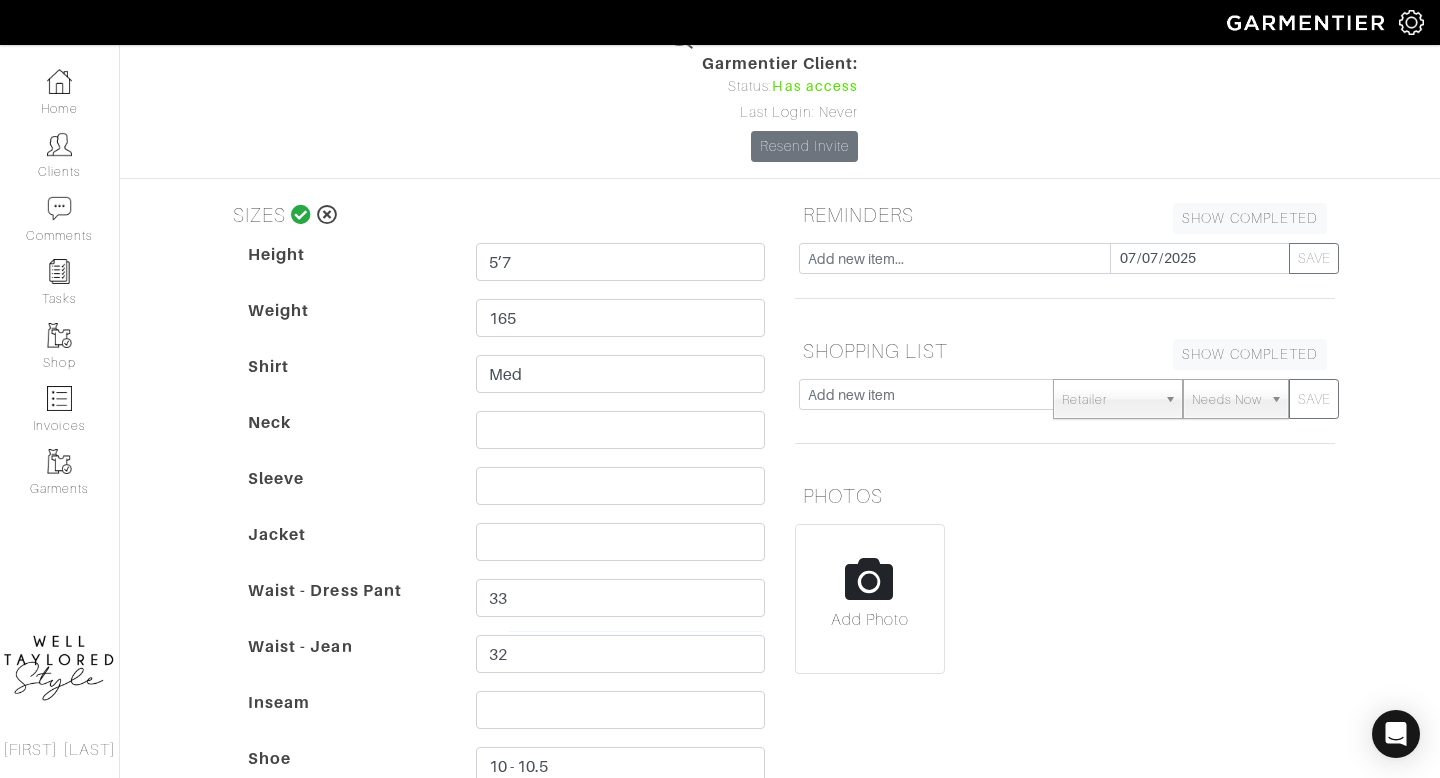 click on "Waist - Dress Pant" at bounding box center [347, 607] 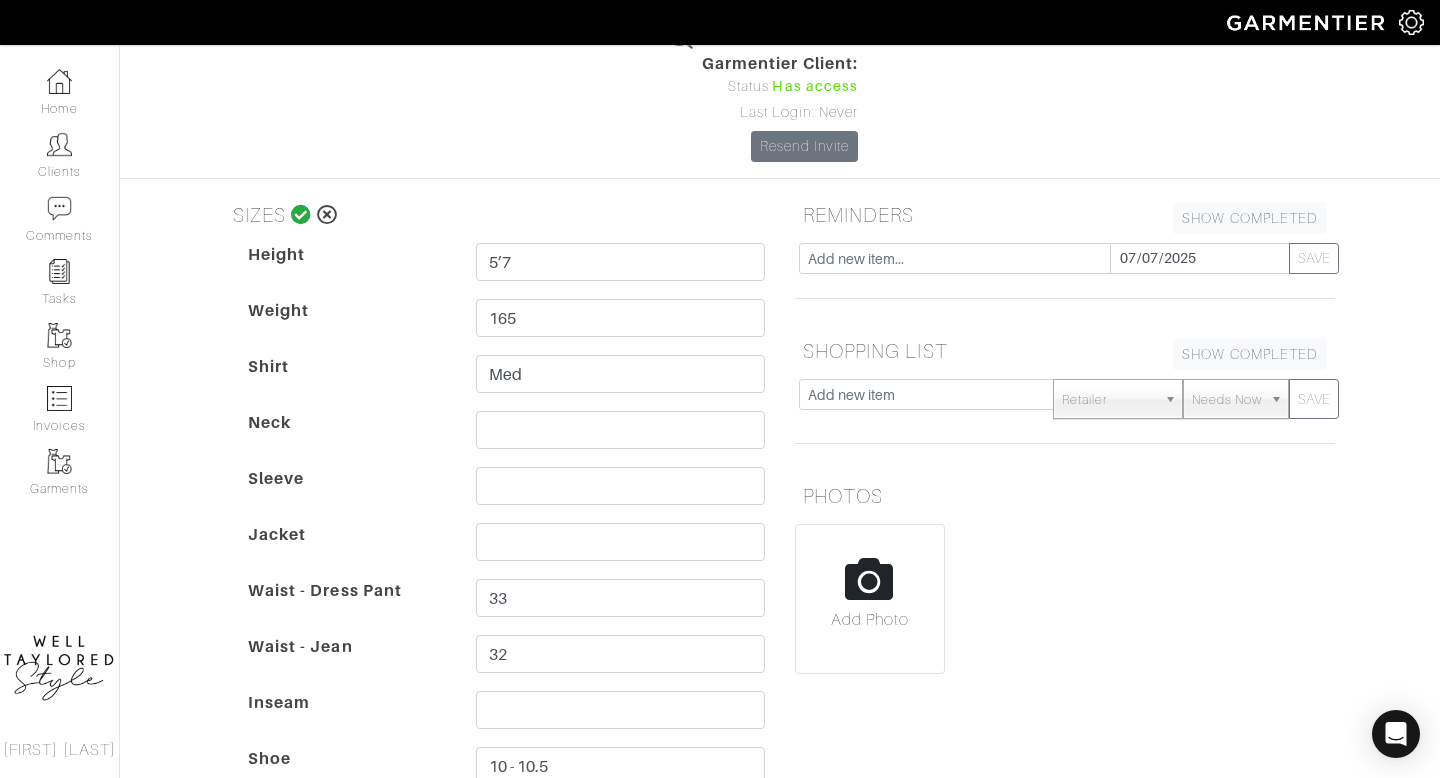click at bounding box center [301, 215] 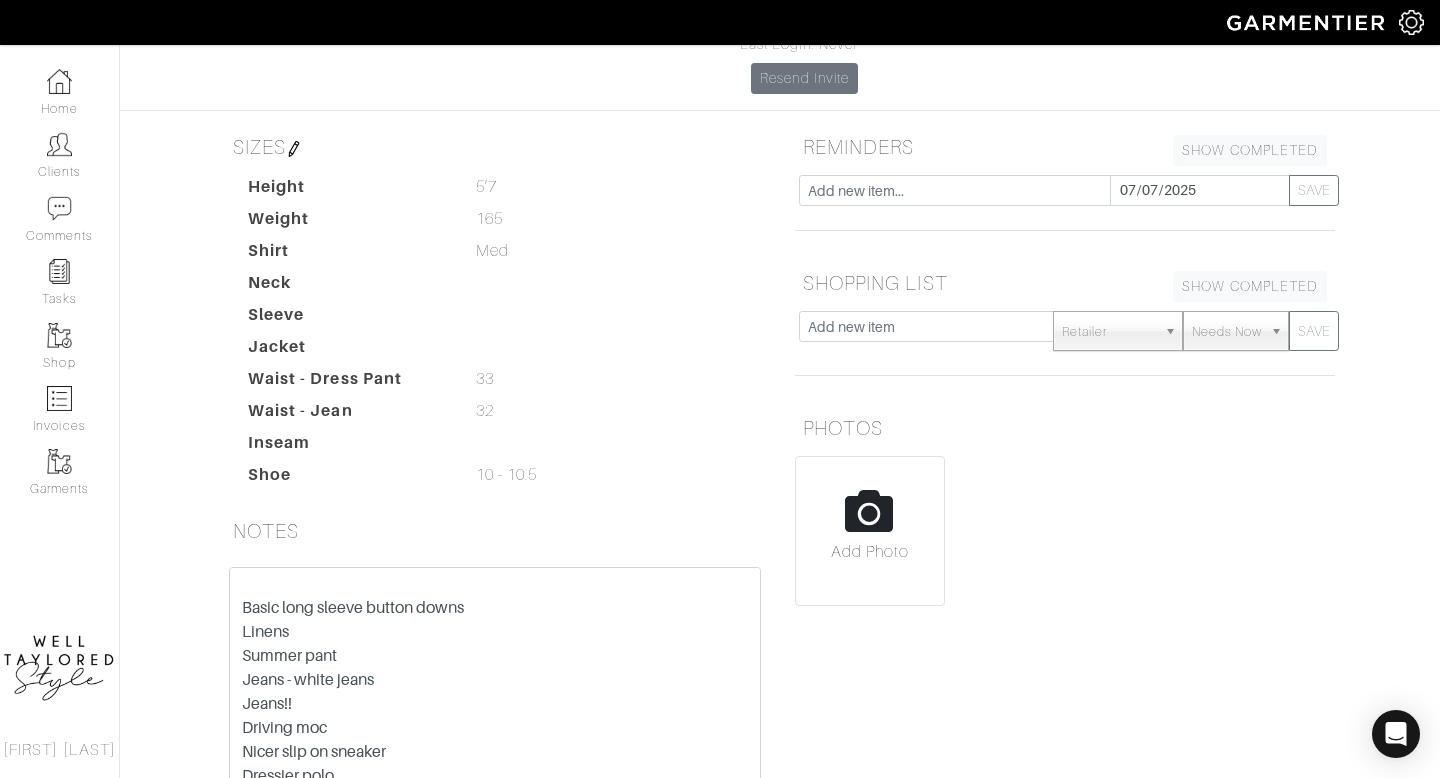 scroll, scrollTop: 261, scrollLeft: 0, axis: vertical 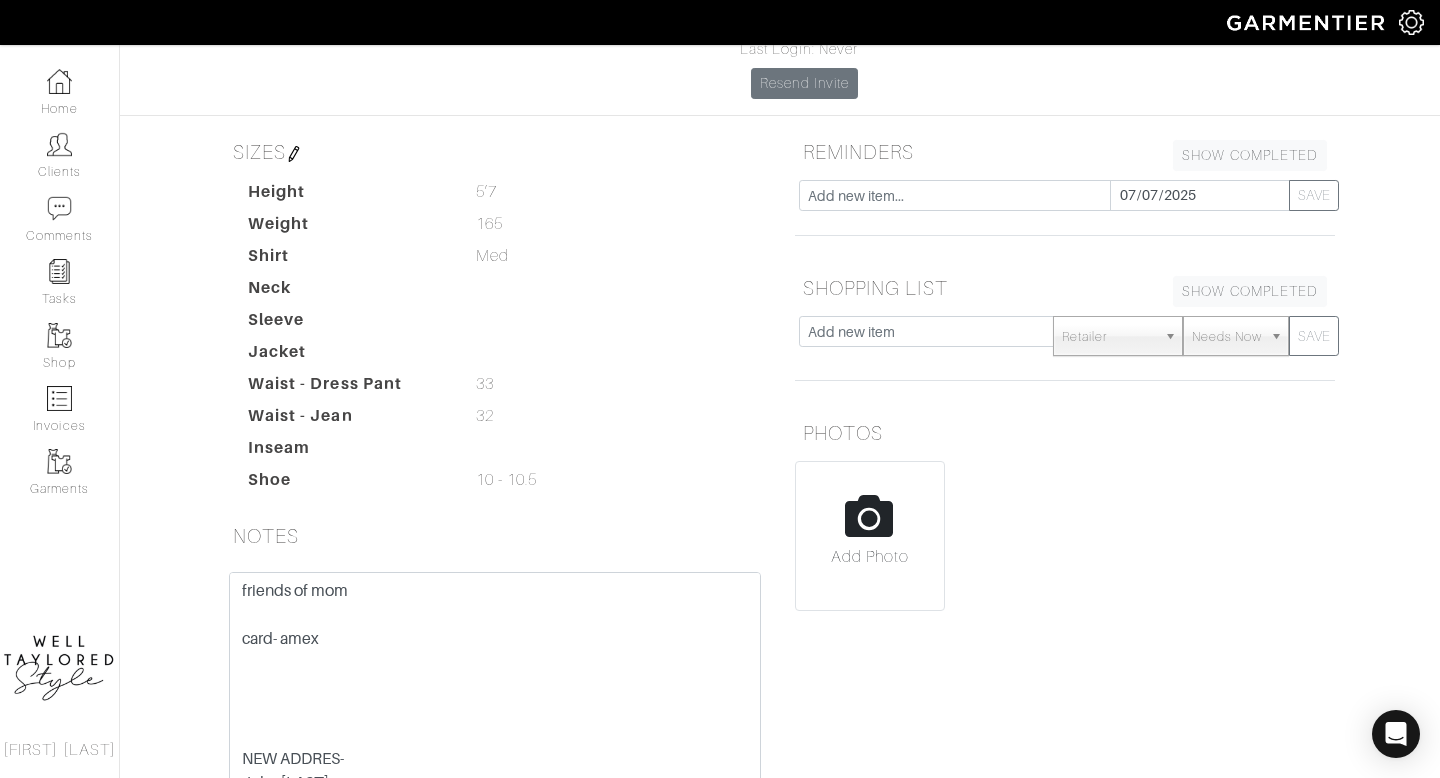 click on "Save Note" at bounding box center [722, 857] 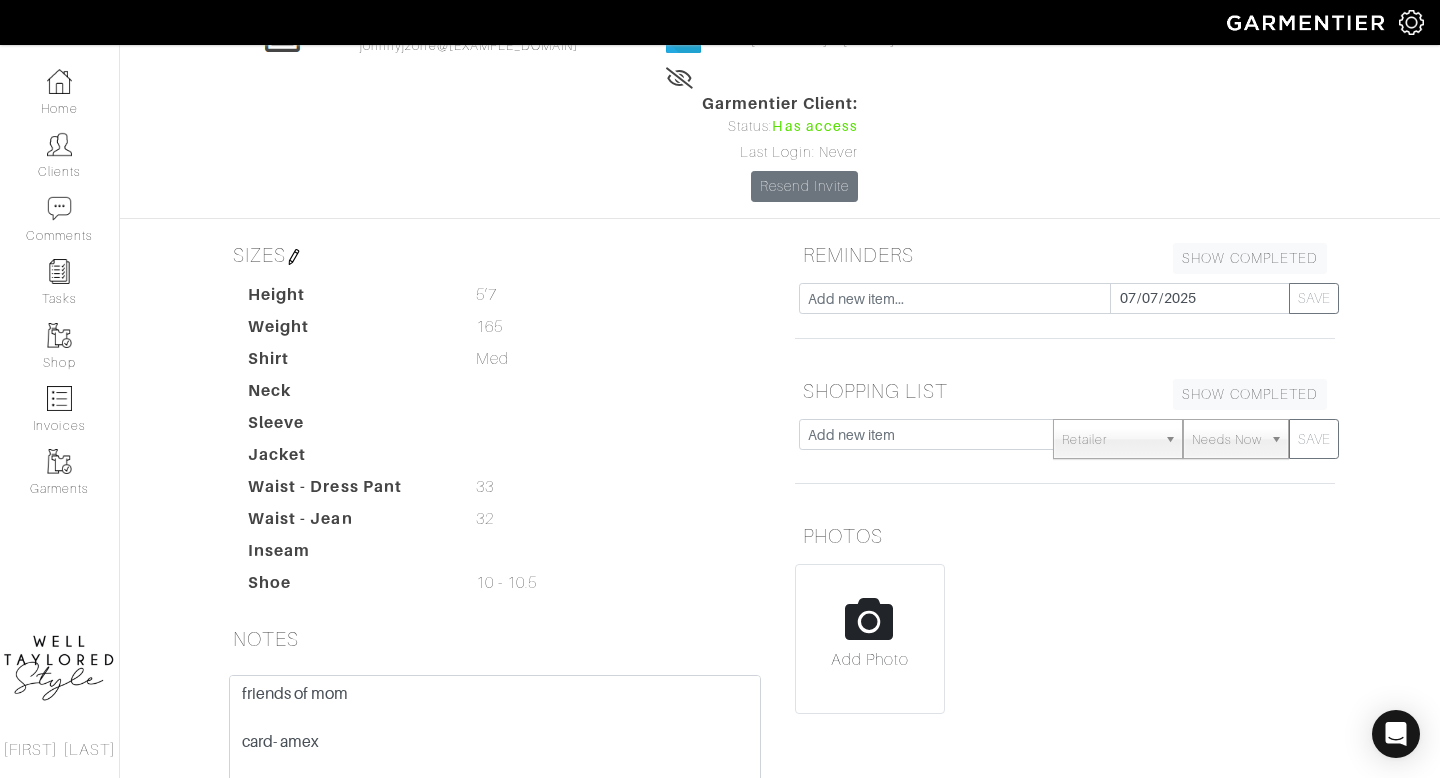 scroll, scrollTop: 0, scrollLeft: 0, axis: both 